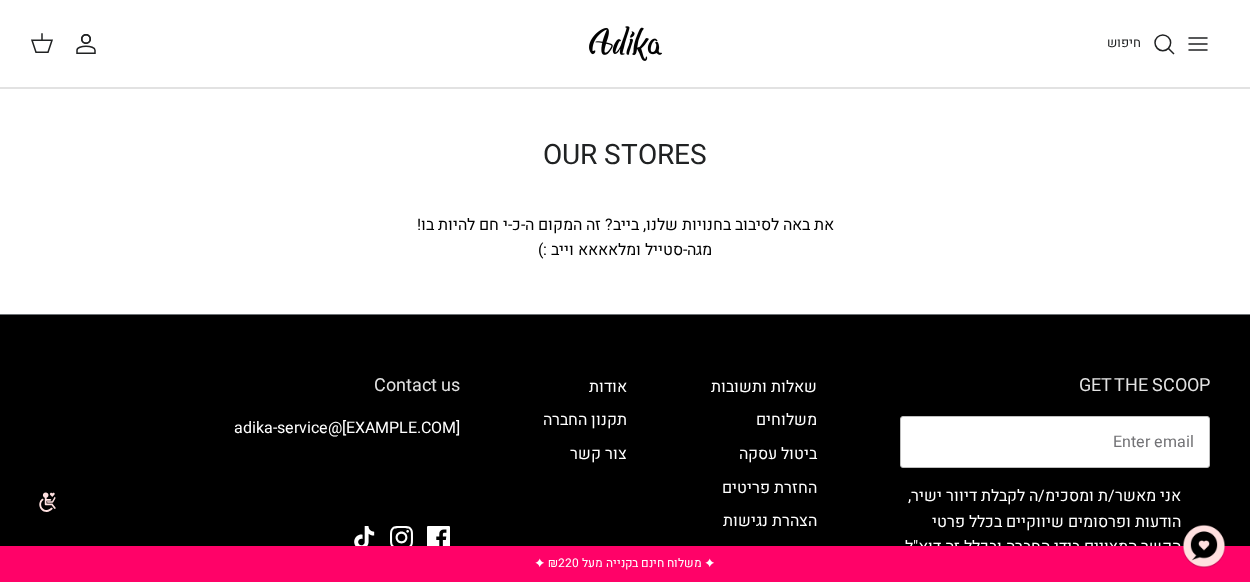 scroll, scrollTop: 100, scrollLeft: 0, axis: vertical 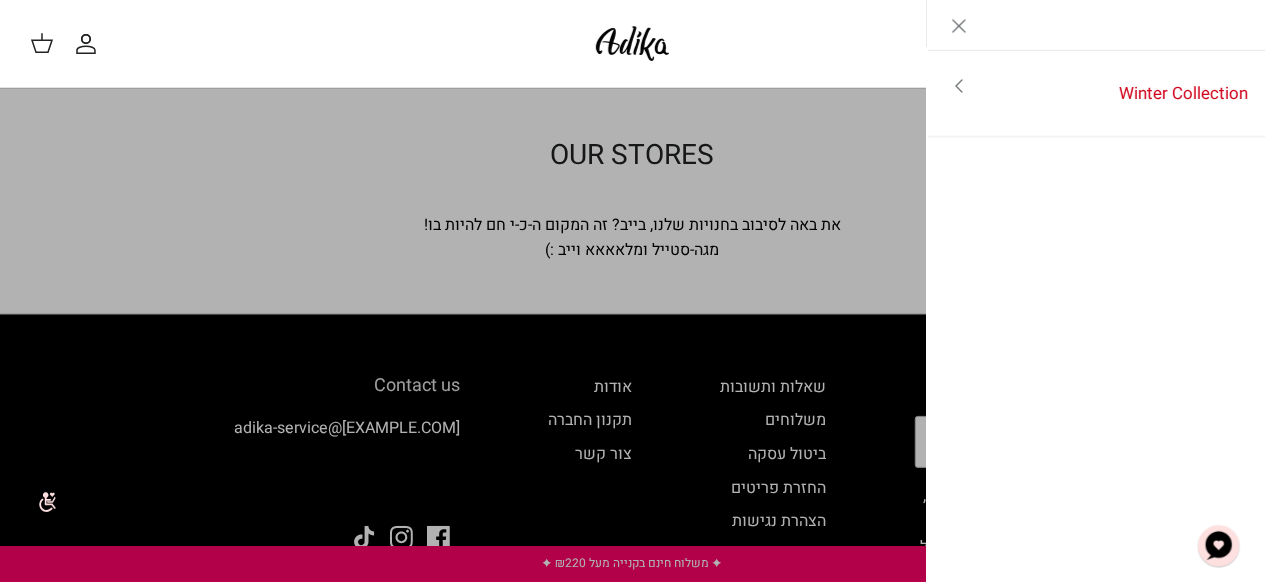 click on "Left" at bounding box center [1096, 25] 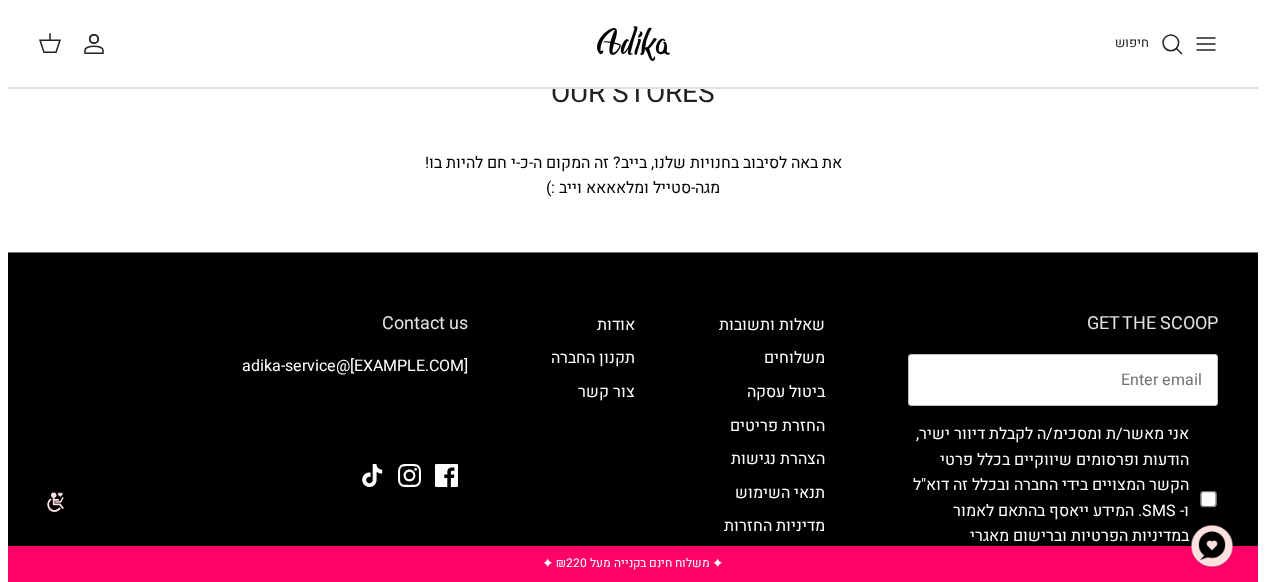 scroll, scrollTop: 0, scrollLeft: 0, axis: both 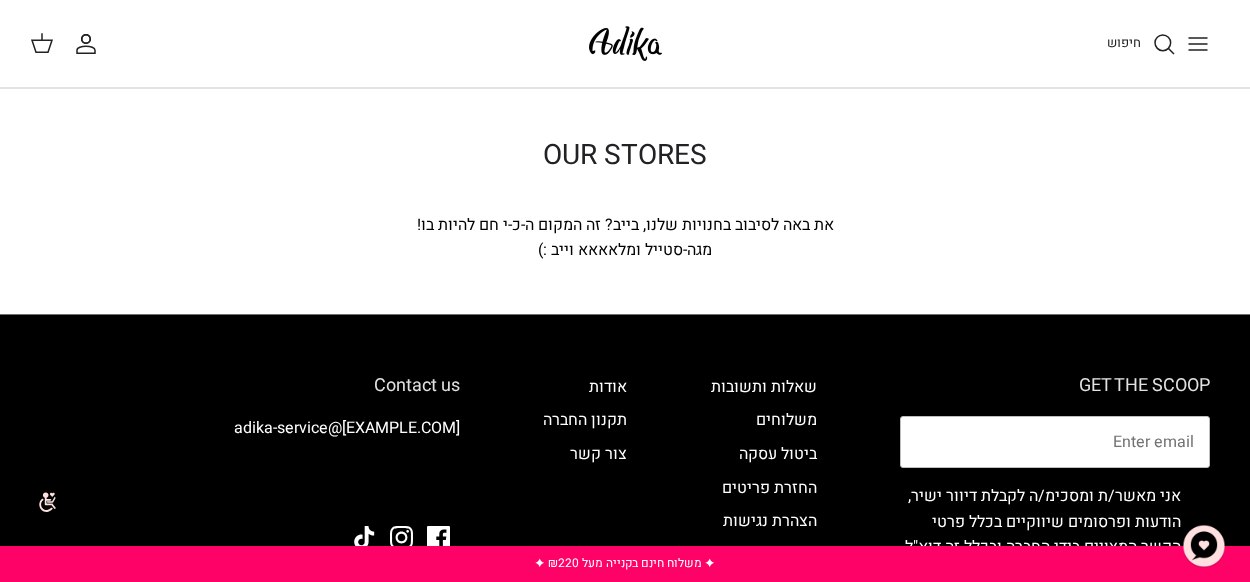 click 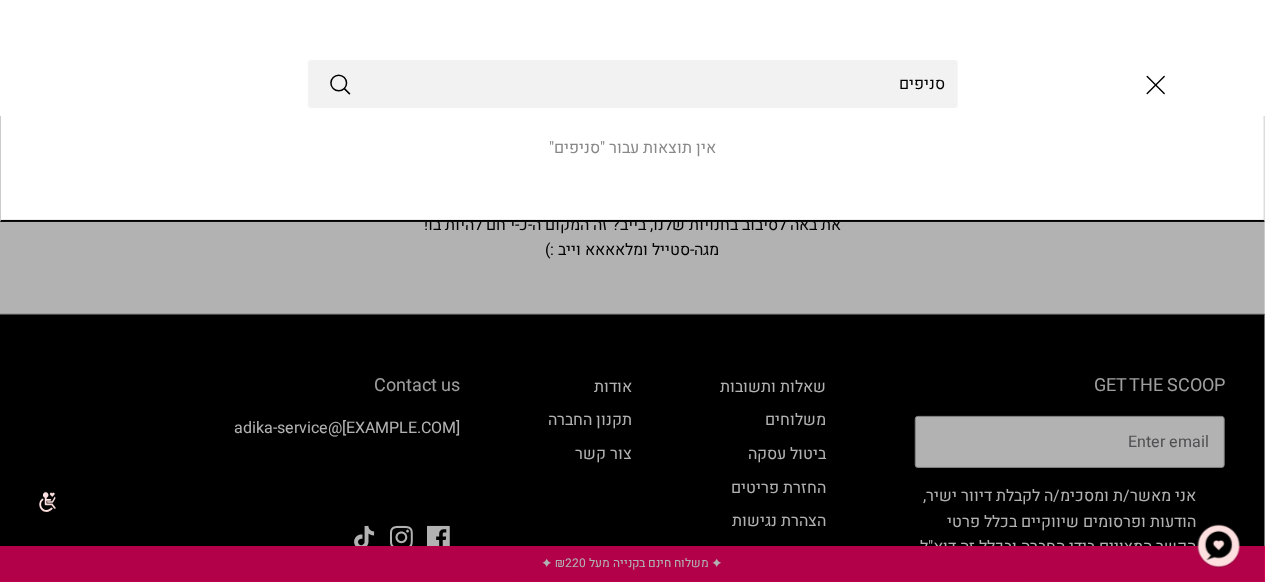 type on "סניפים" 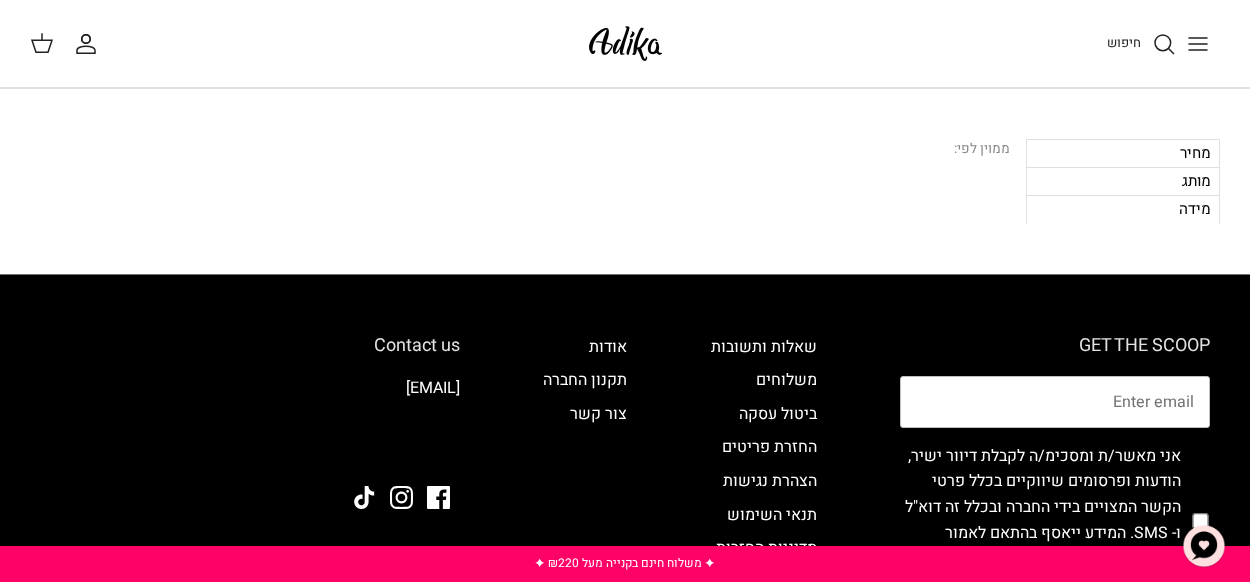 scroll, scrollTop: 0, scrollLeft: 0, axis: both 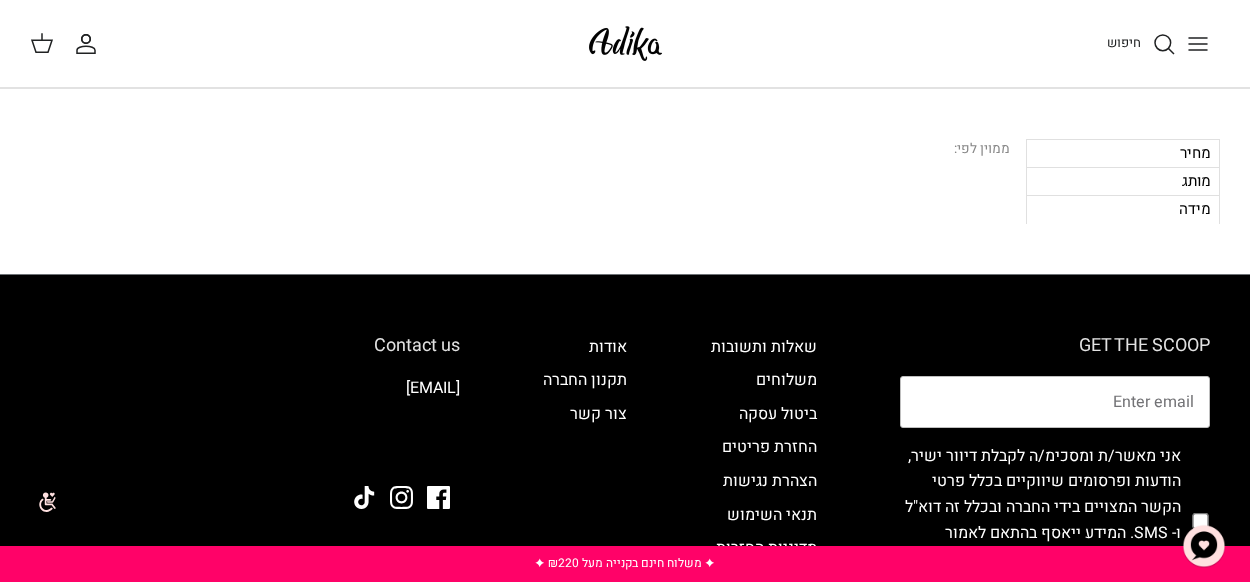 click 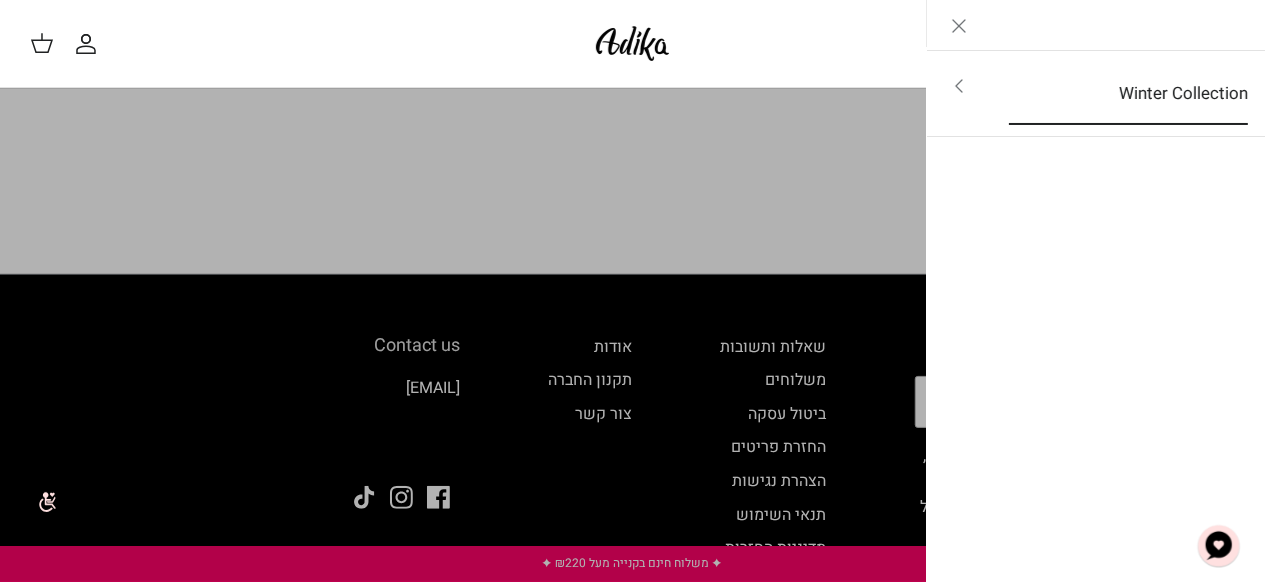 click on "Winter Collection" at bounding box center [1128, 94] 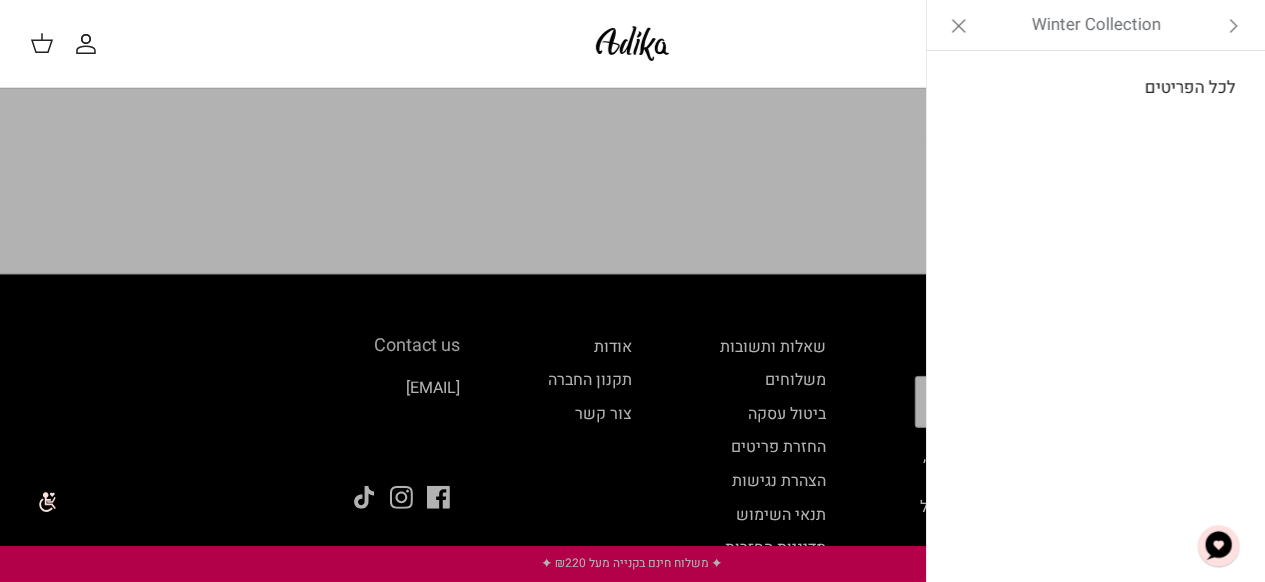 click on "לכל הפריטים" at bounding box center (1096, 88) 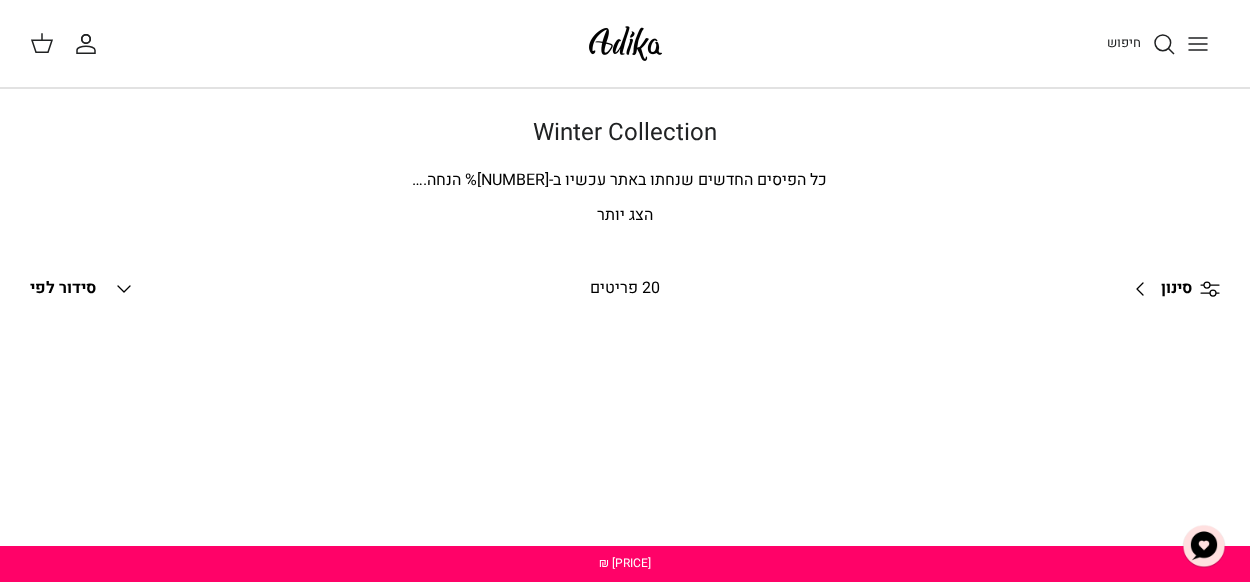 scroll, scrollTop: 0, scrollLeft: 0, axis: both 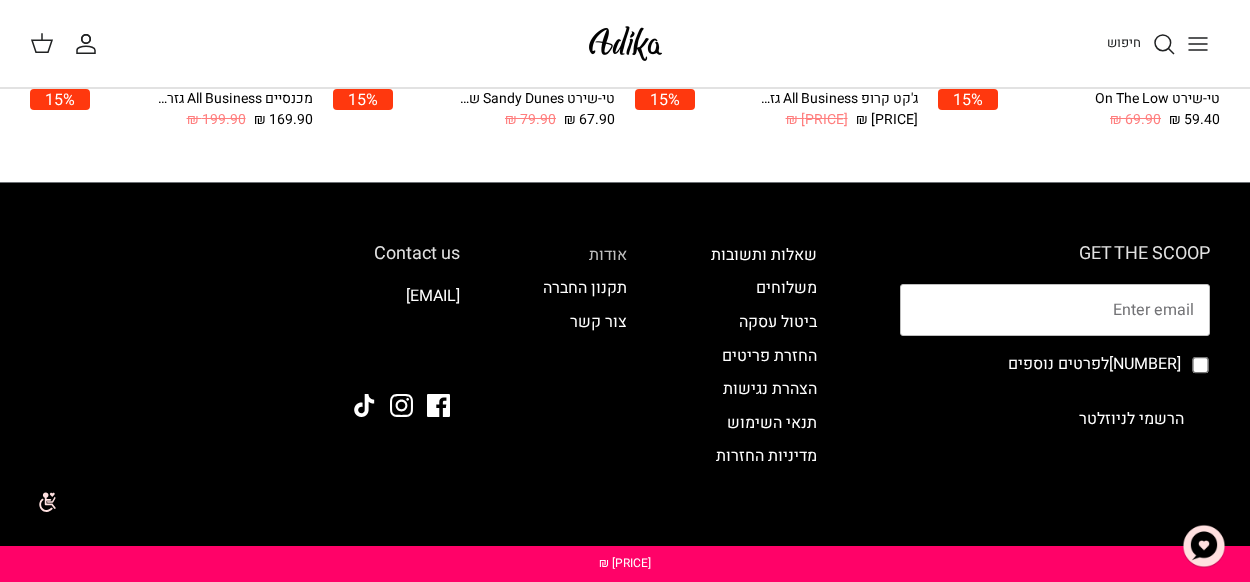 click on "אודות" at bounding box center [608, 255] 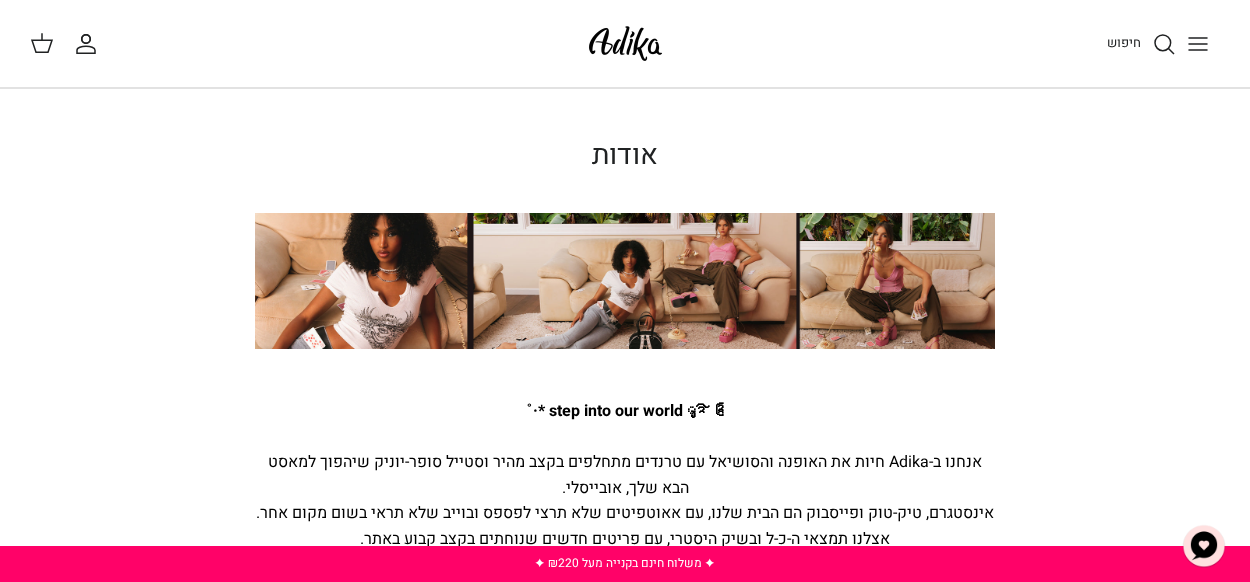 scroll, scrollTop: 0, scrollLeft: 0, axis: both 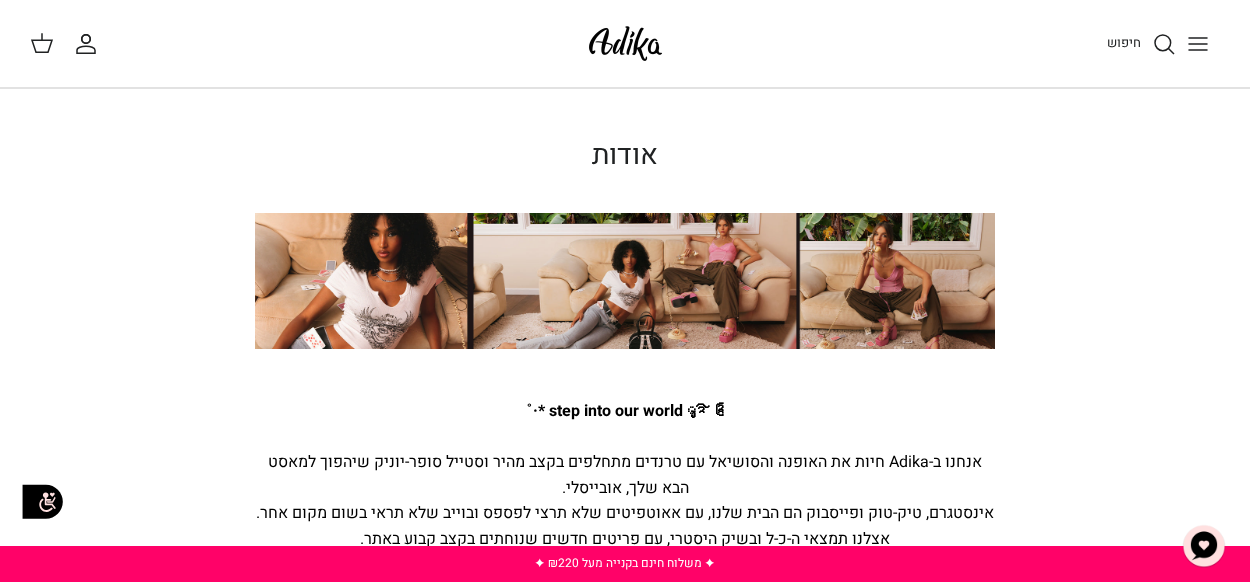 click 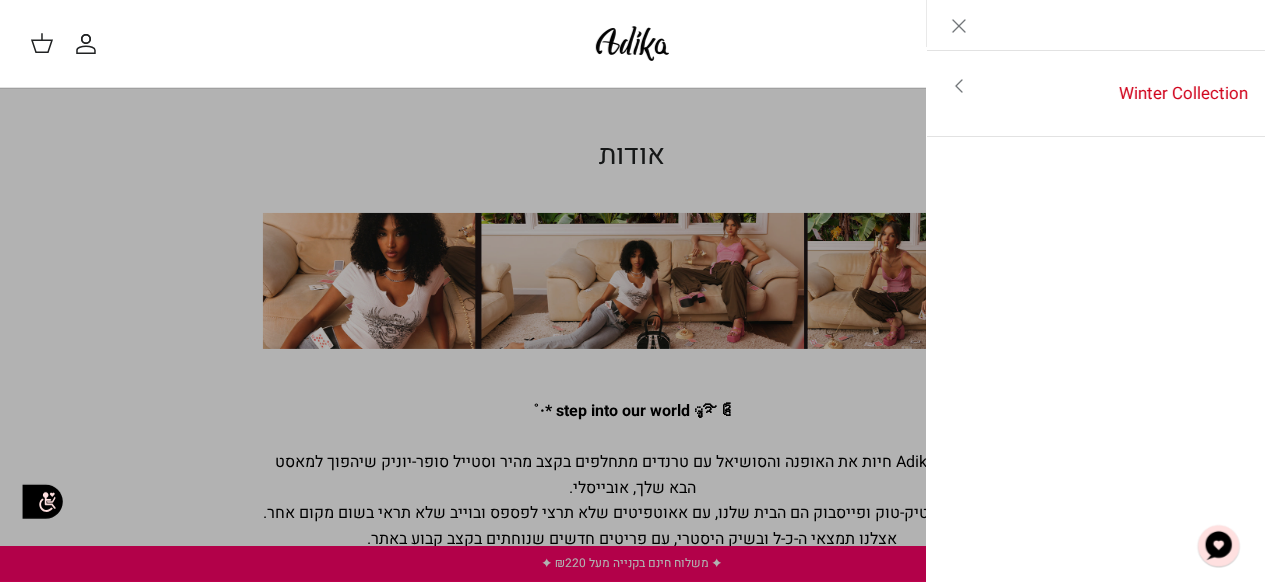 click 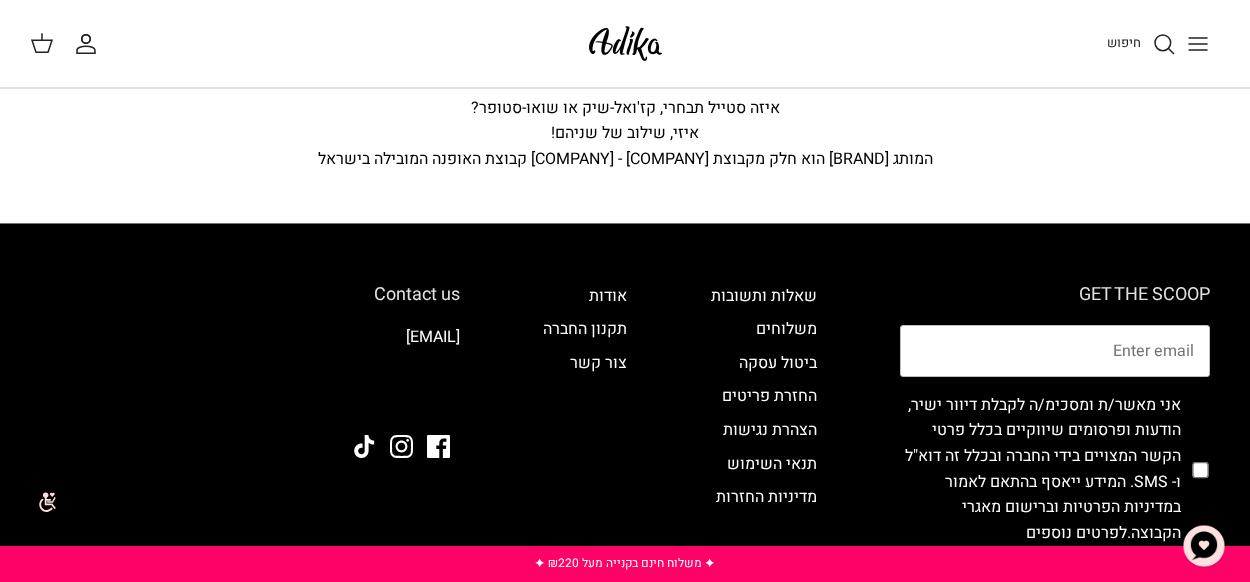 scroll, scrollTop: 700, scrollLeft: 0, axis: vertical 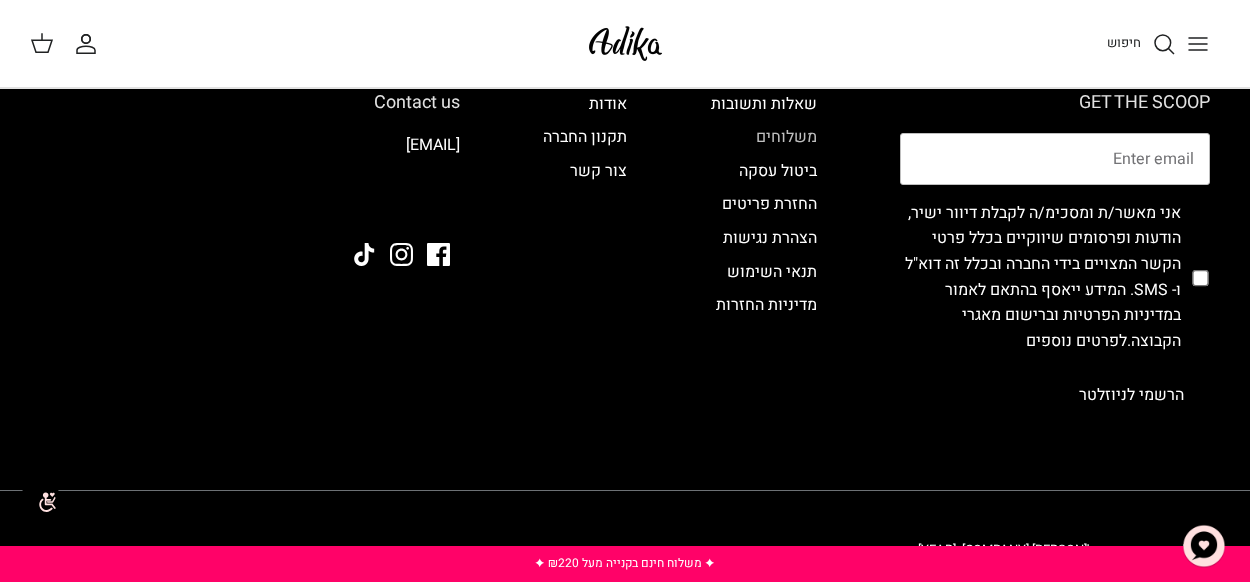 click on "משלוחים" at bounding box center [786, 137] 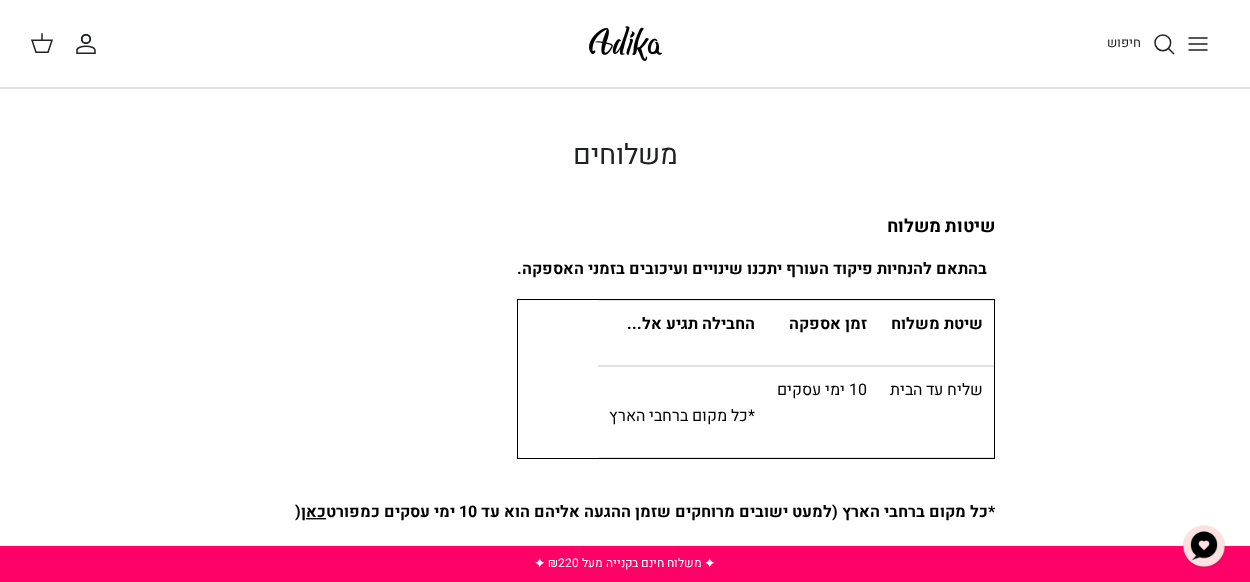 scroll, scrollTop: 0, scrollLeft: 0, axis: both 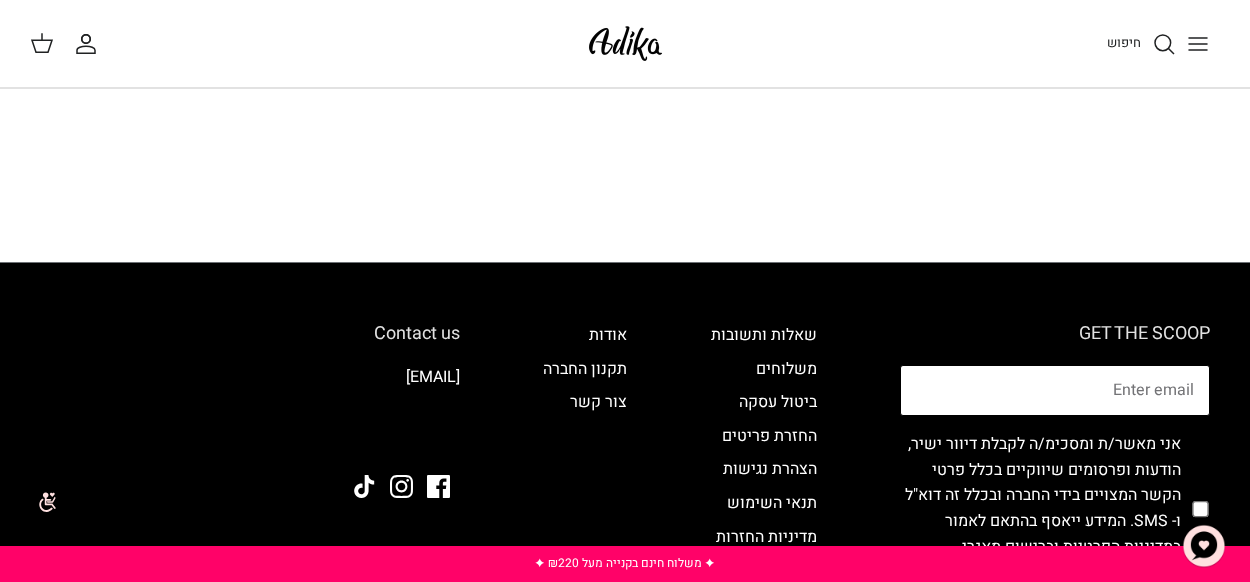 click at bounding box center [1055, 391] 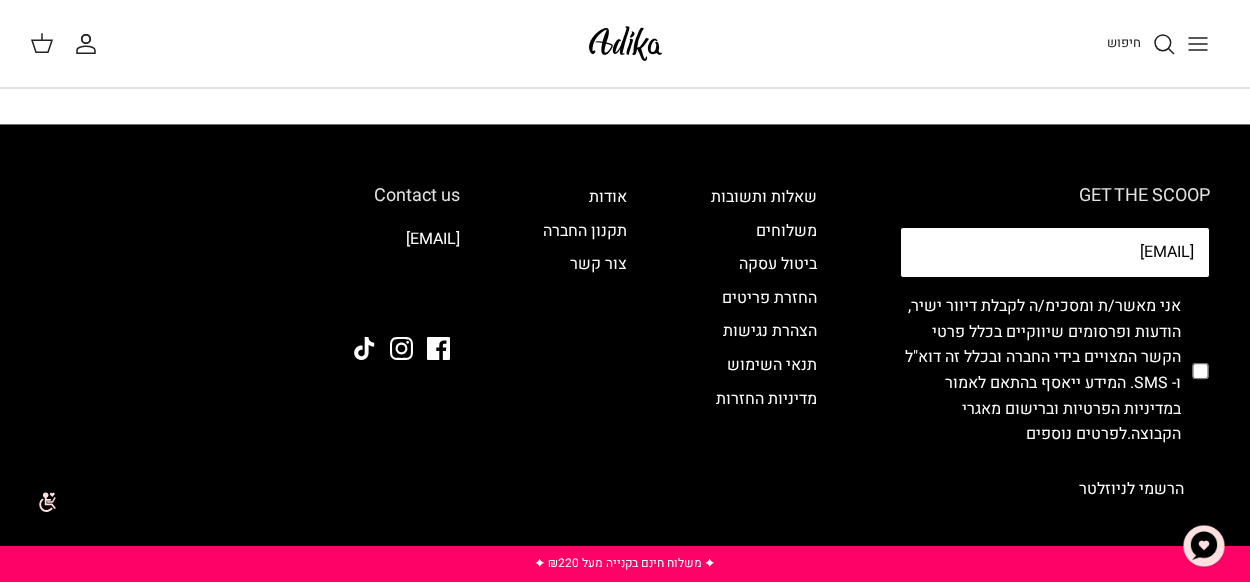 scroll, scrollTop: 1487, scrollLeft: 0, axis: vertical 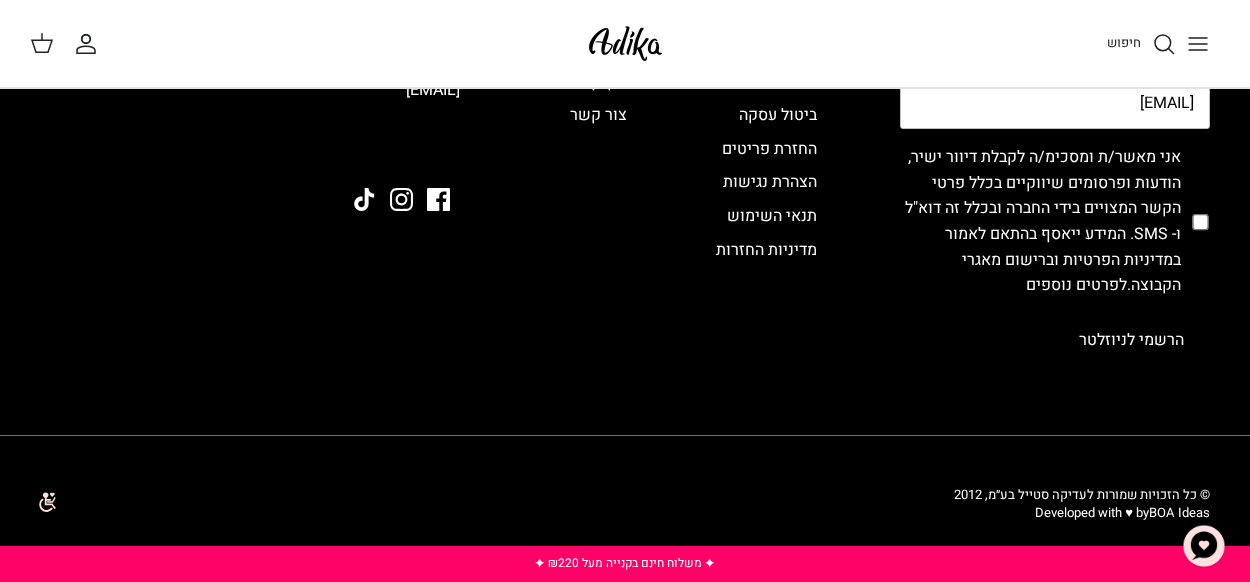 click at bounding box center (1200, 222) 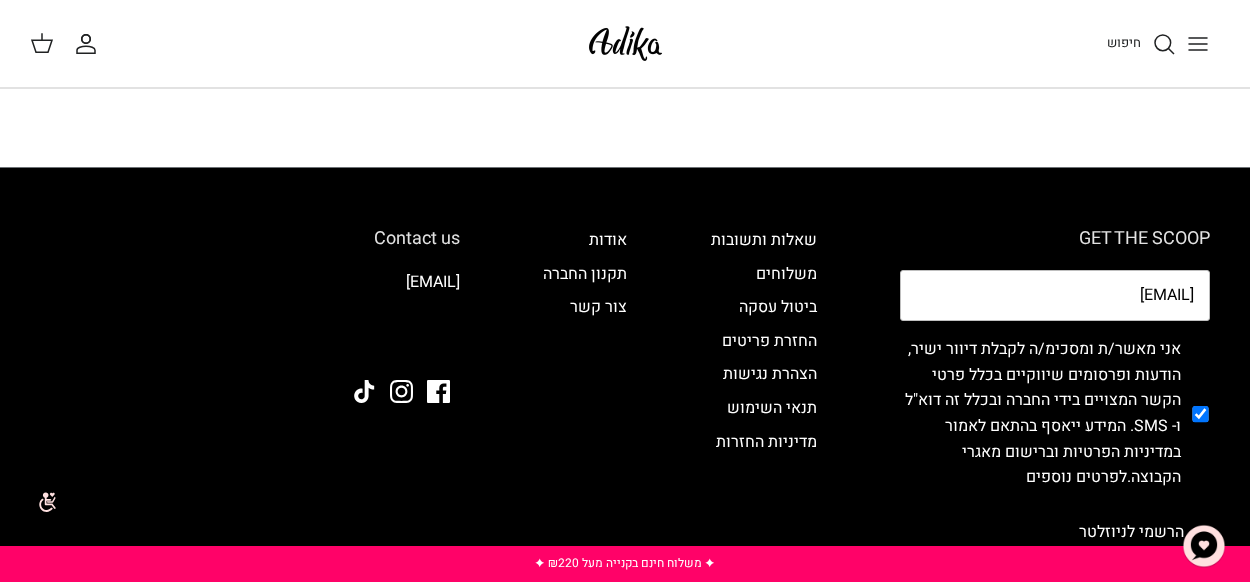 scroll, scrollTop: 1187, scrollLeft: 0, axis: vertical 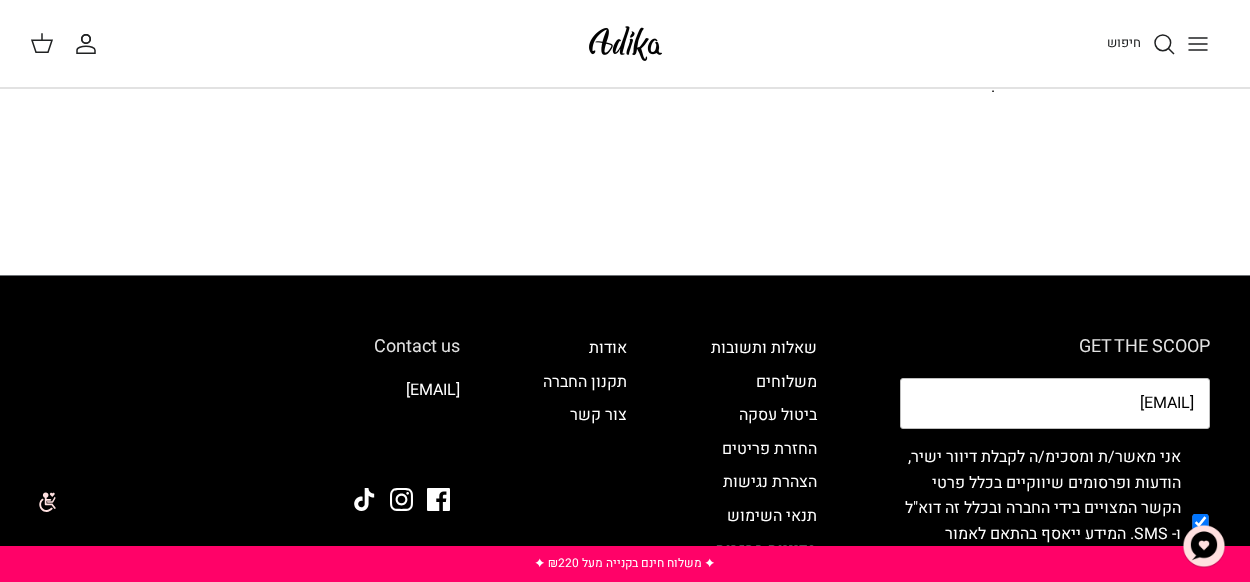 click on "GET THE SCOOP" at bounding box center (1055, 347) 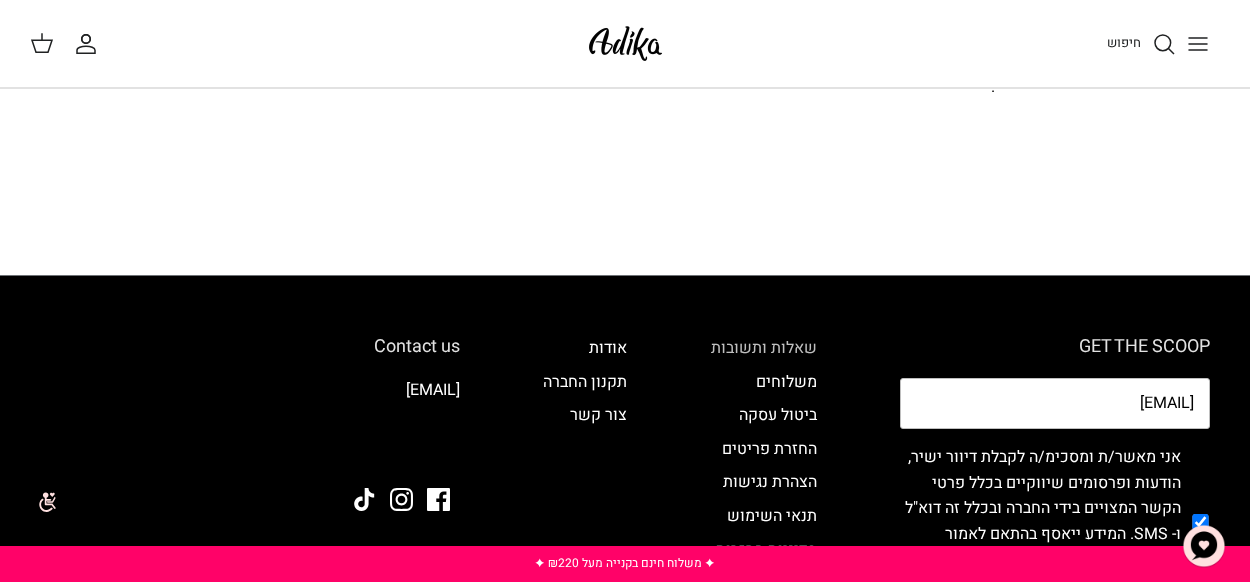 click on "שאלות ותשובות" at bounding box center (764, 348) 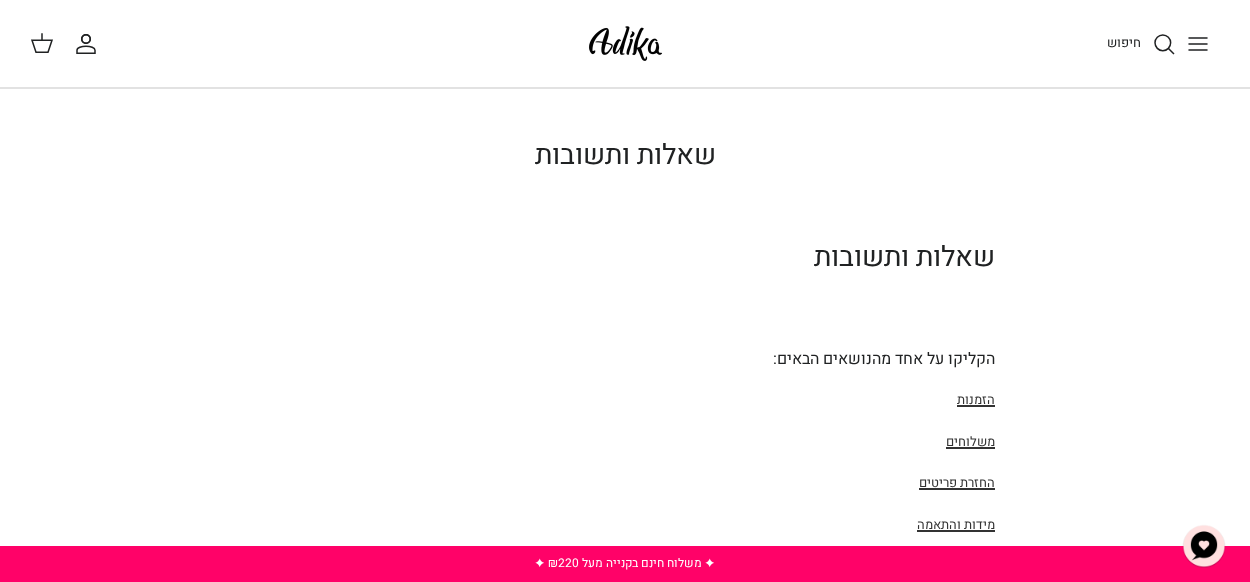 scroll, scrollTop: 0, scrollLeft: 0, axis: both 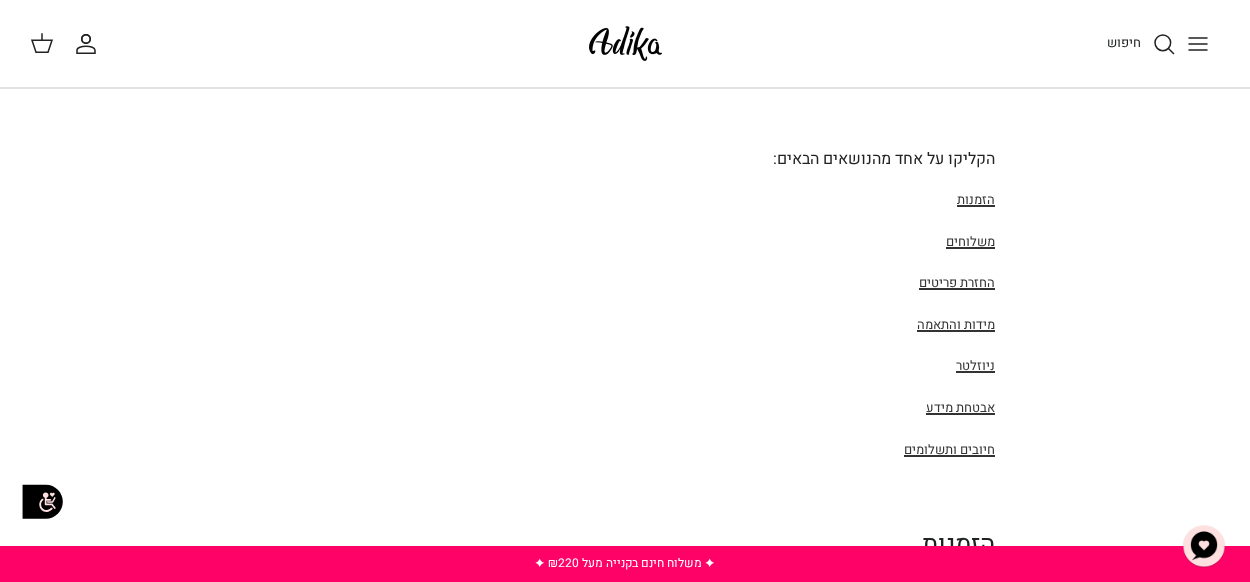 click on "החזרת פריטים" at bounding box center [957, 282] 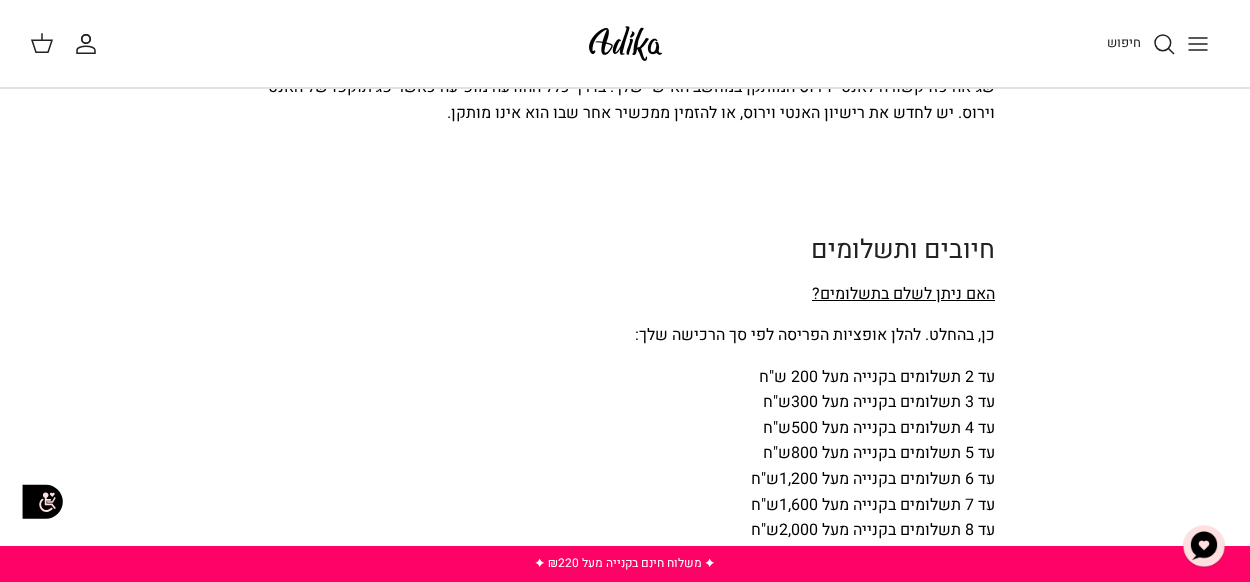 scroll, scrollTop: 6260, scrollLeft: 0, axis: vertical 